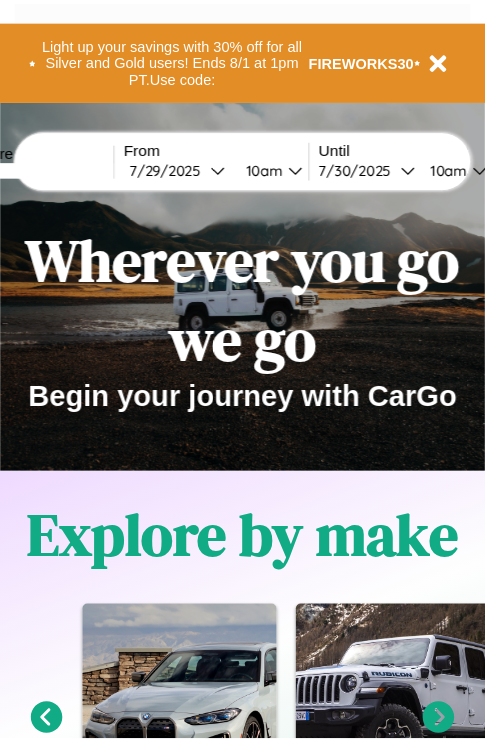 scroll, scrollTop: 0, scrollLeft: 0, axis: both 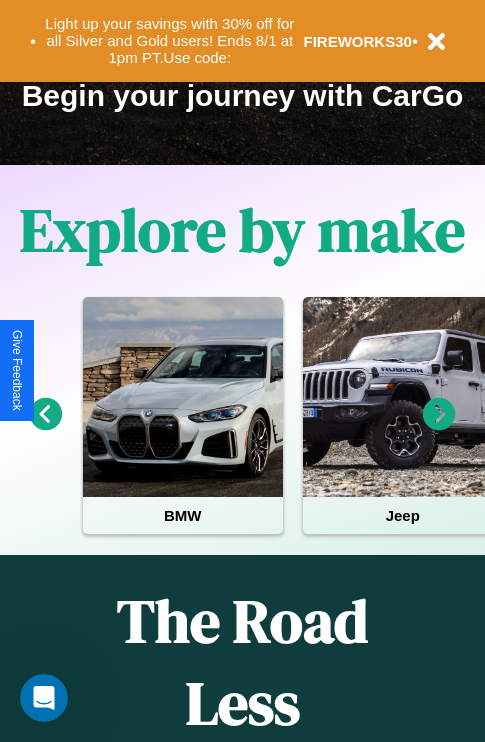 click 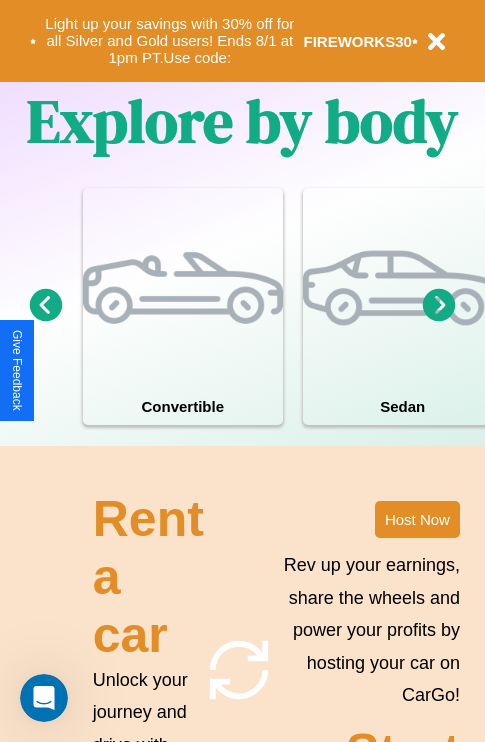 scroll, scrollTop: 1558, scrollLeft: 0, axis: vertical 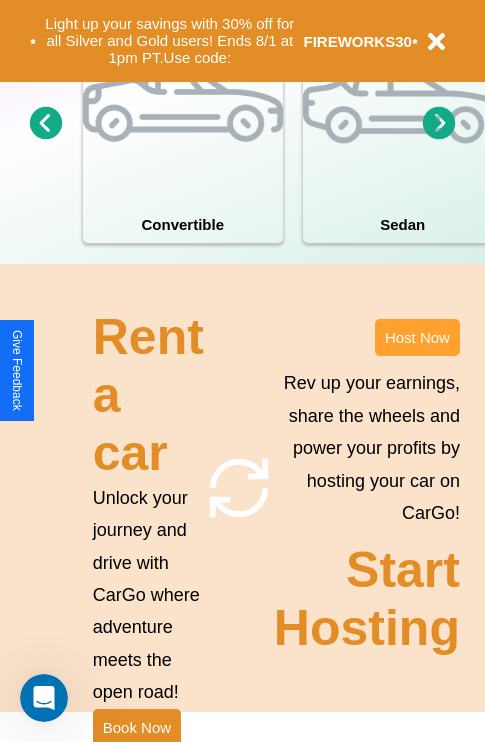 click on "Host Now" at bounding box center [417, 337] 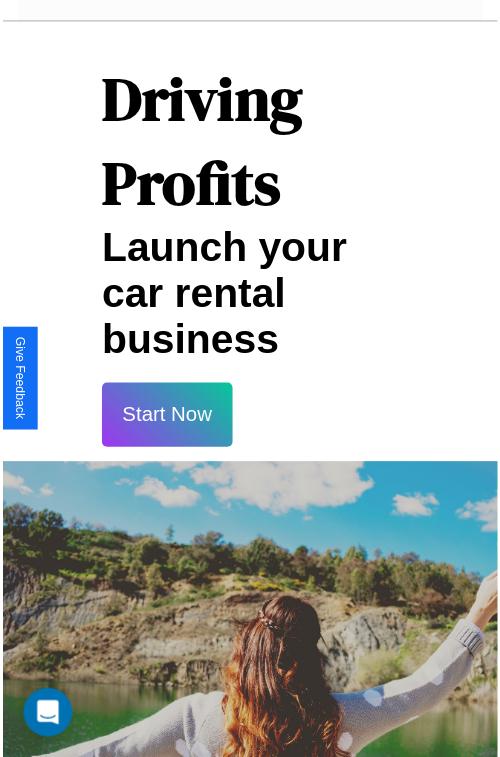 scroll, scrollTop: 35, scrollLeft: 0, axis: vertical 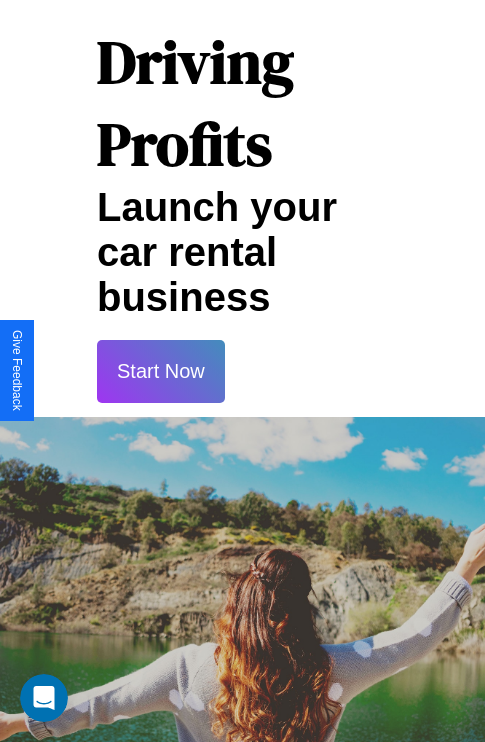 click on "Start Now" at bounding box center (161, 371) 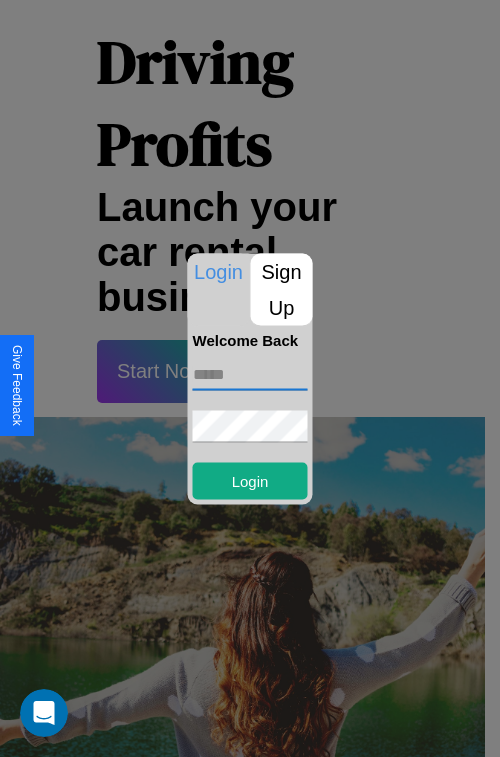 click at bounding box center [250, 374] 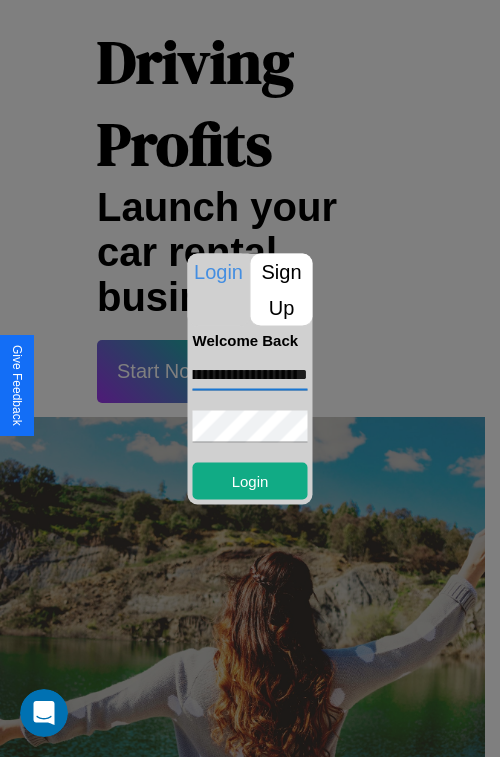 scroll, scrollTop: 0, scrollLeft: 86, axis: horizontal 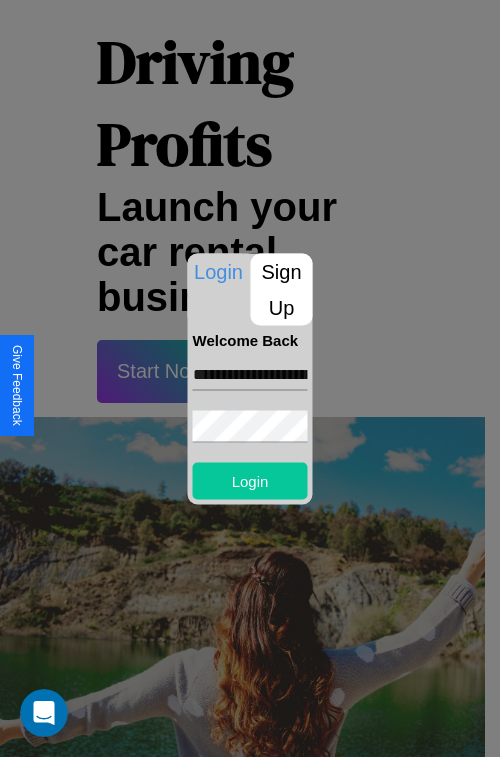 click on "Login" at bounding box center [250, 480] 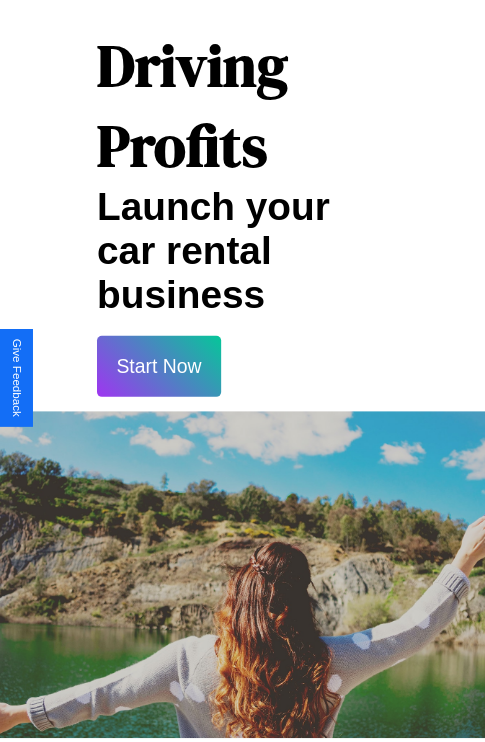scroll, scrollTop: 37, scrollLeft: 0, axis: vertical 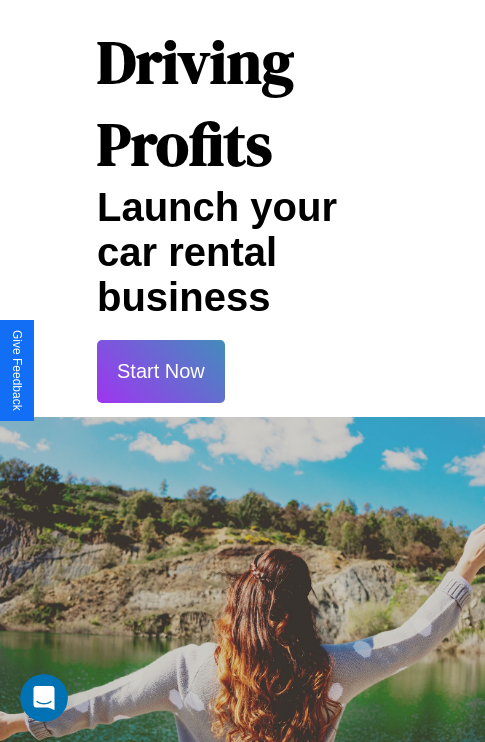 click on "Start Now" at bounding box center (161, 371) 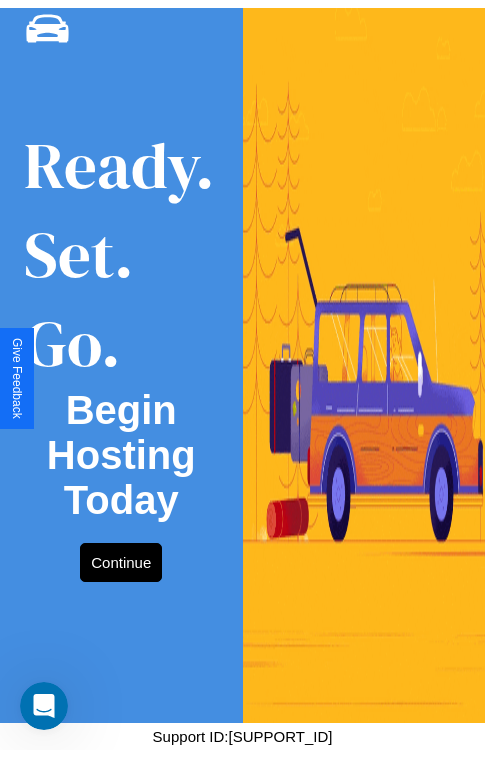 scroll, scrollTop: 0, scrollLeft: 0, axis: both 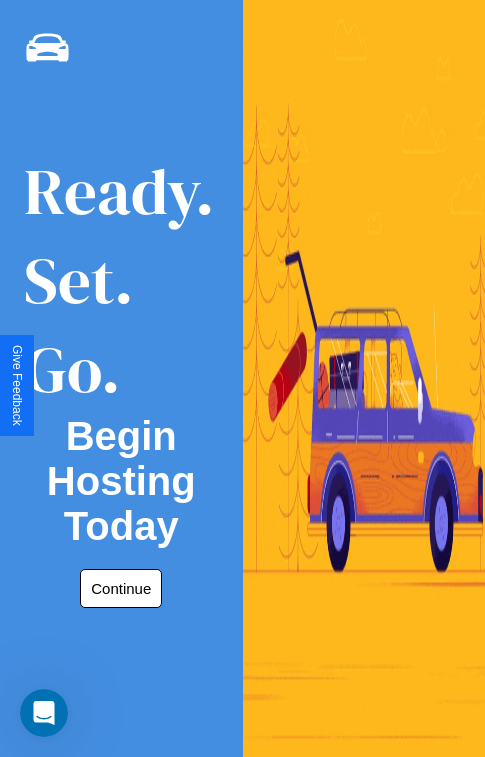 click on "Continue" at bounding box center [121, 588] 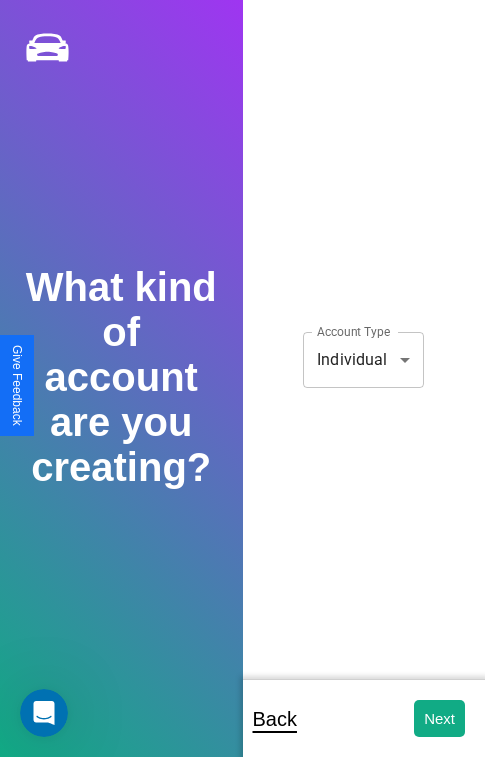 click on "**********" at bounding box center [242, 392] 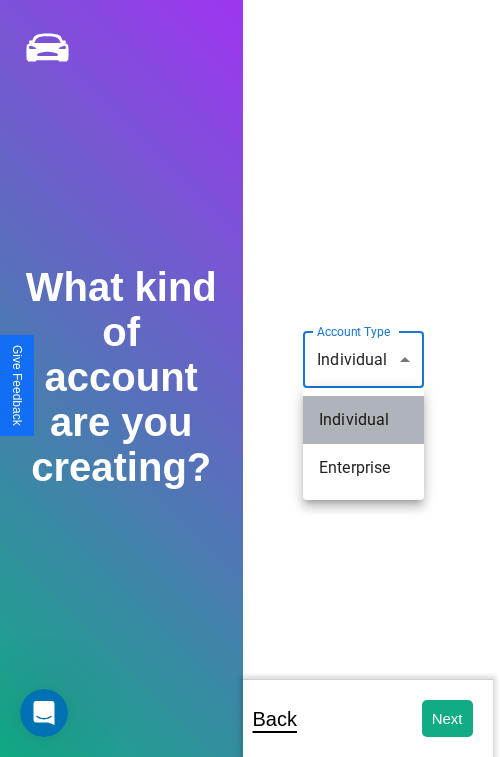 click on "Individual" at bounding box center [363, 420] 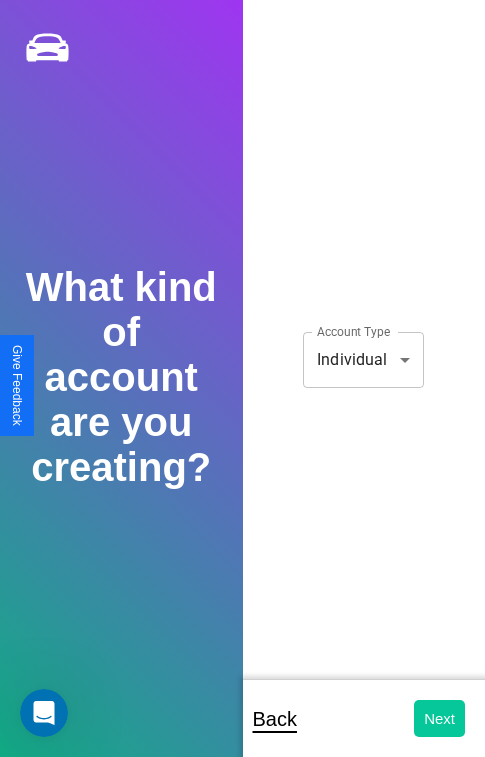 click on "Next" at bounding box center [439, 718] 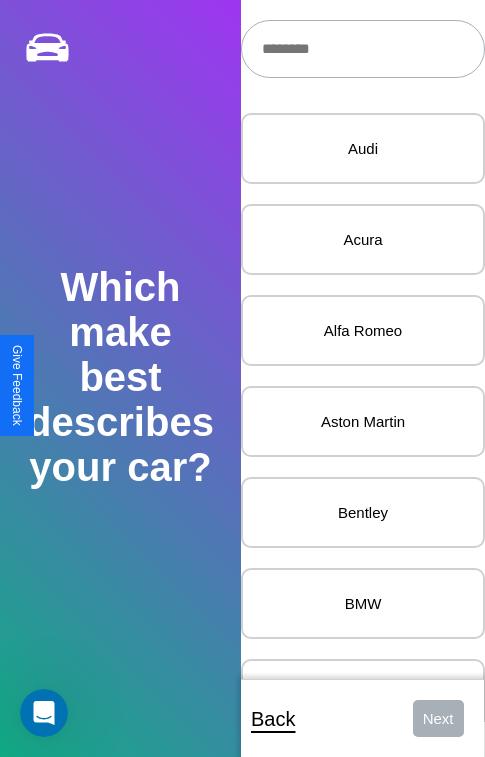 scroll, scrollTop: 27, scrollLeft: 0, axis: vertical 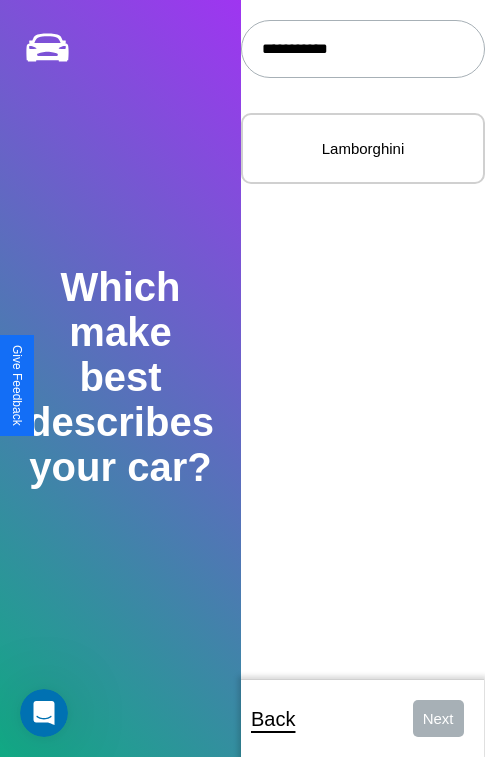 type on "**********" 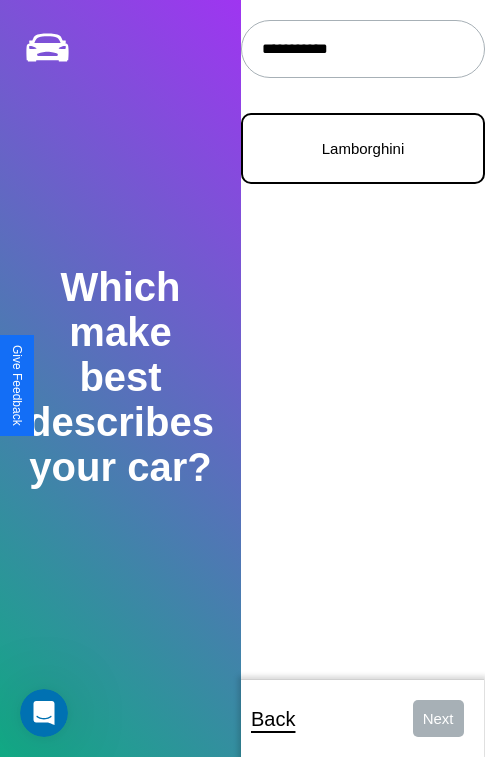 click on "Lamborghini" at bounding box center [363, 148] 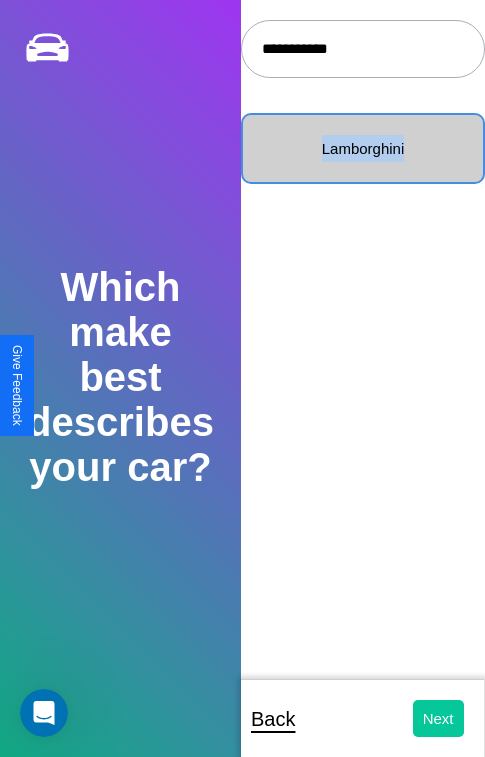 click on "Next" at bounding box center [438, 718] 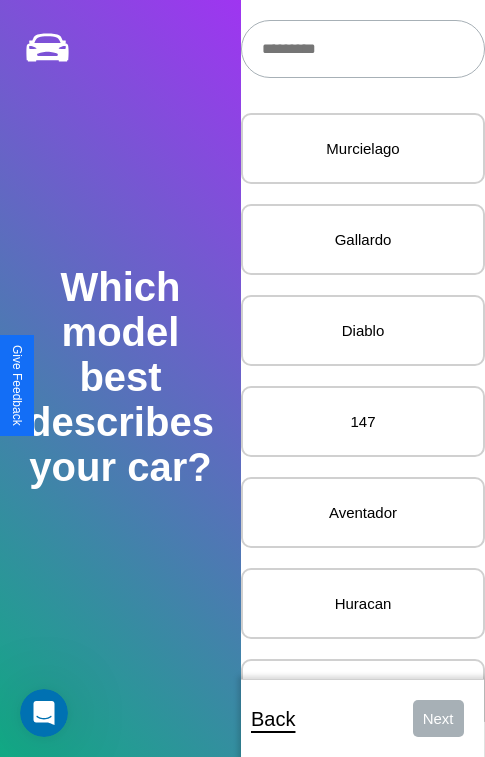 scroll, scrollTop: 27, scrollLeft: 0, axis: vertical 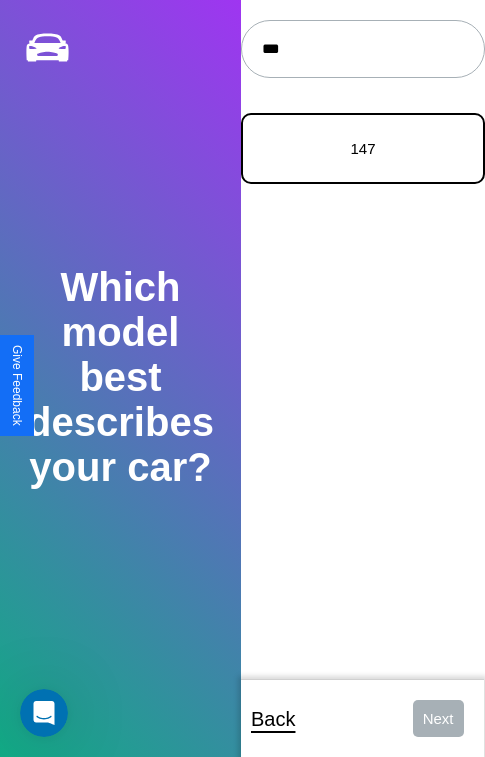 type on "***" 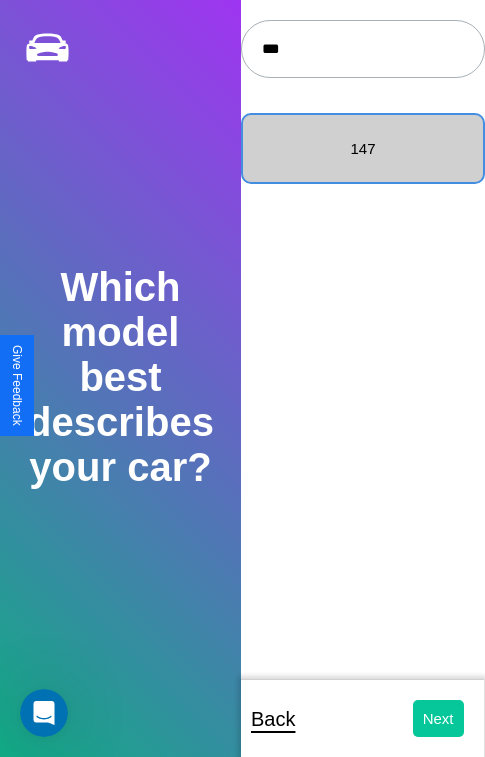 click on "Next" at bounding box center [438, 718] 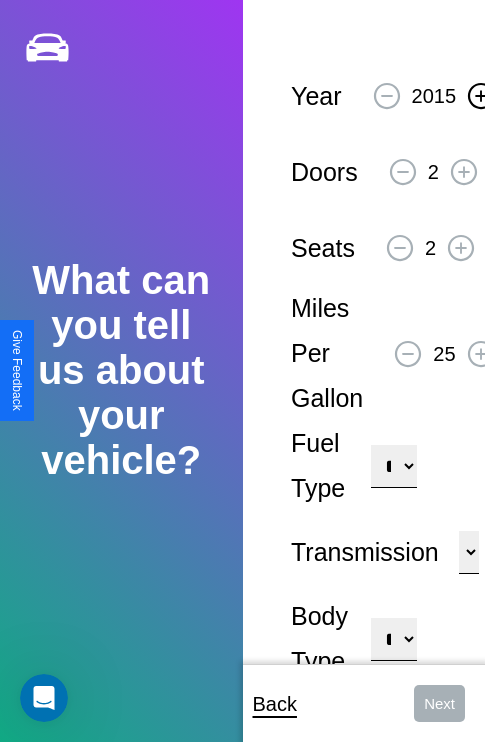 click 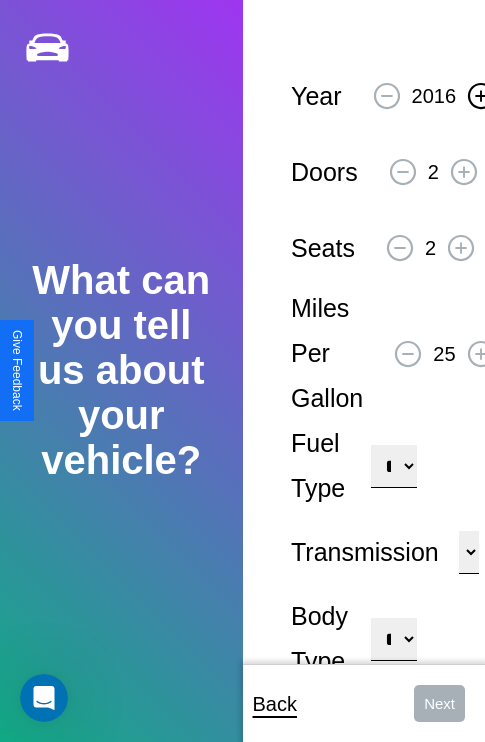 click 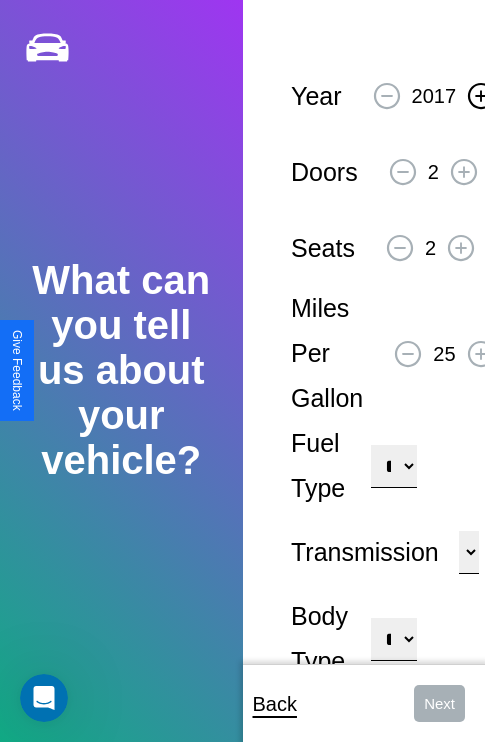 click 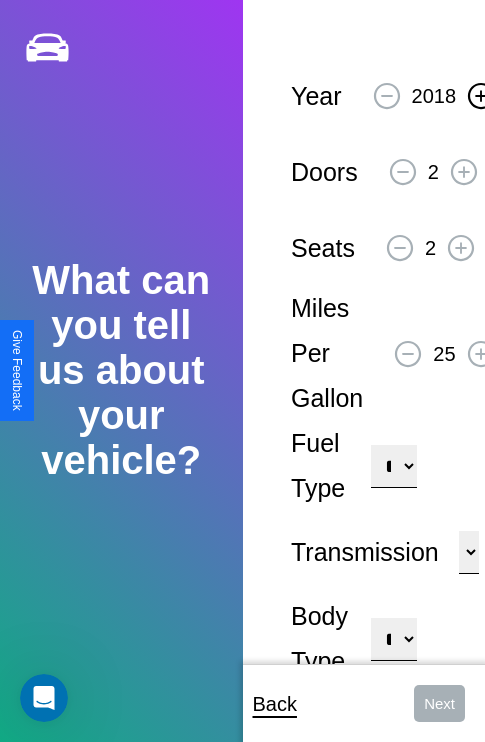 click 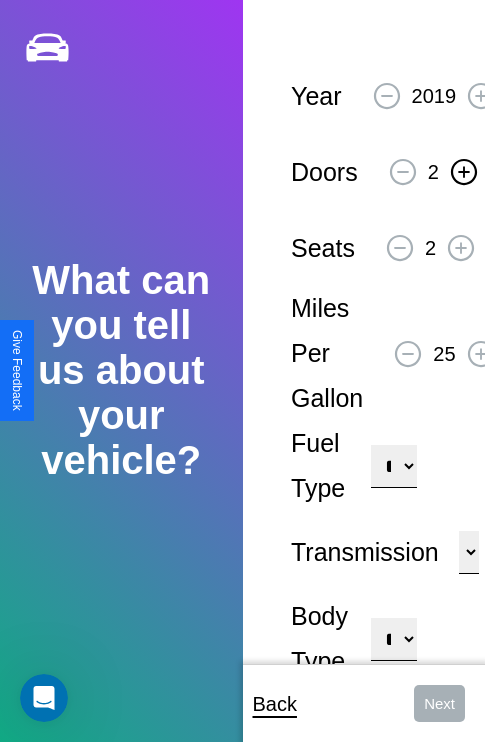 click 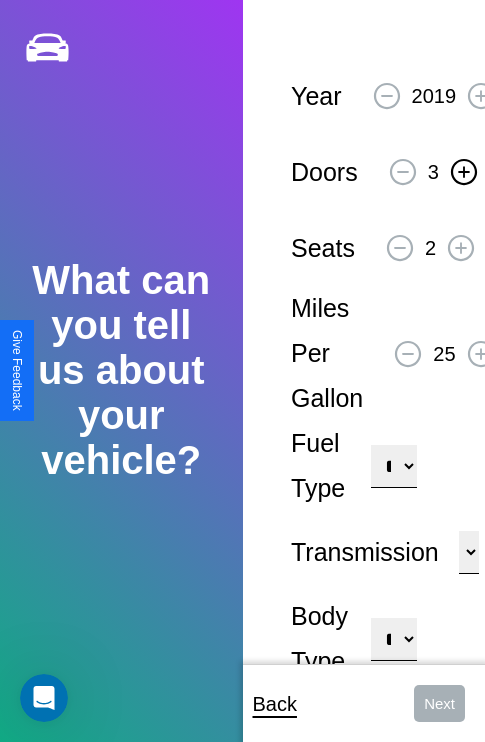 click 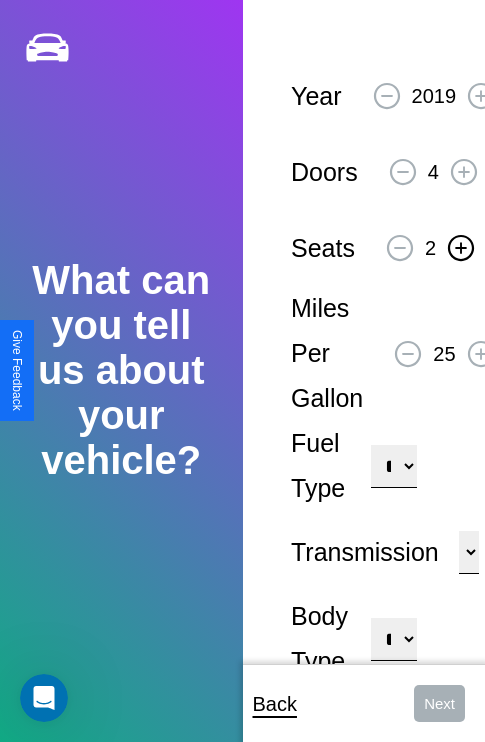 click 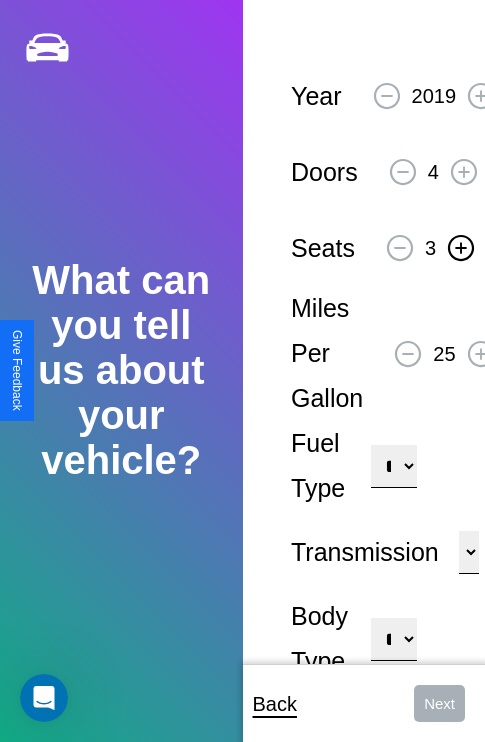 click 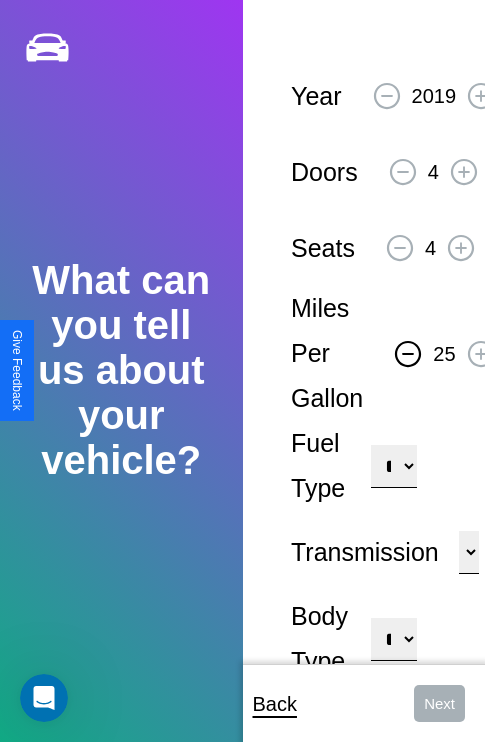 click 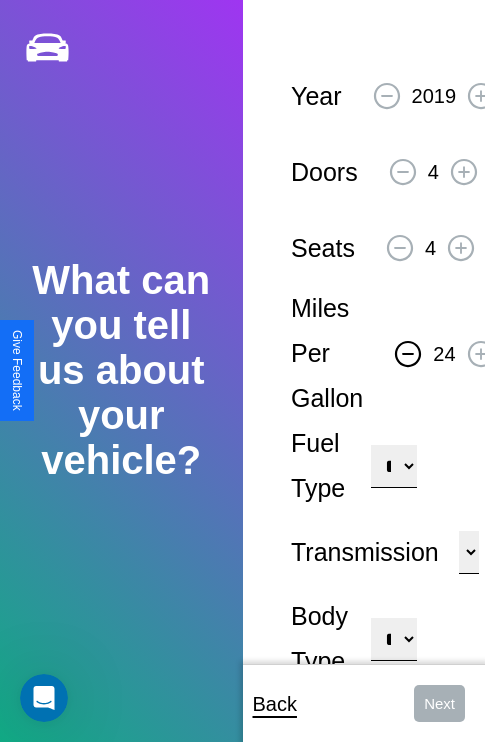 click 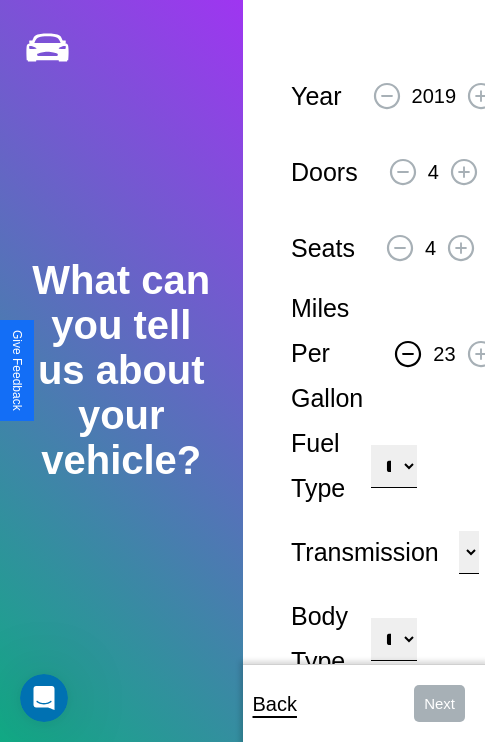click 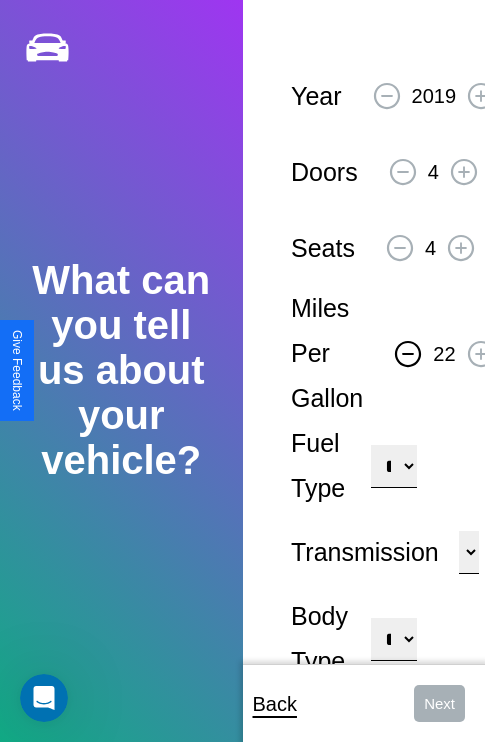 click 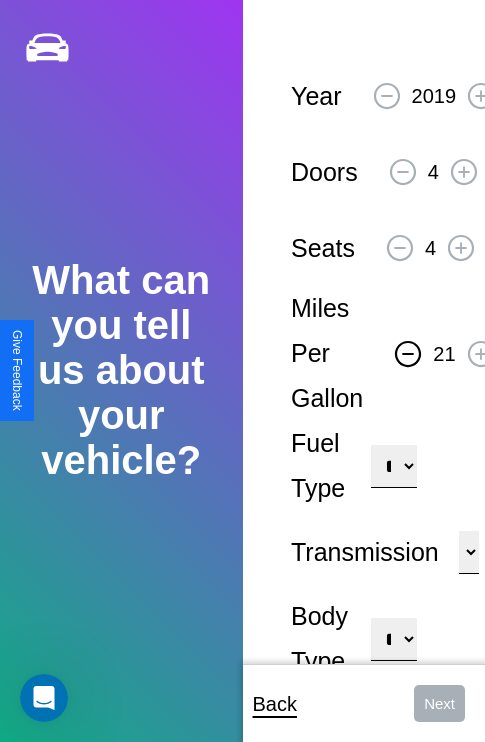click on "**********" at bounding box center (393, 466) 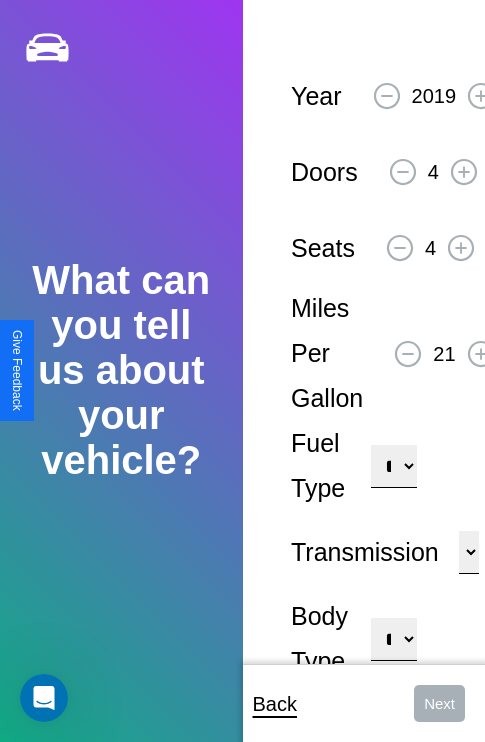 select on "******" 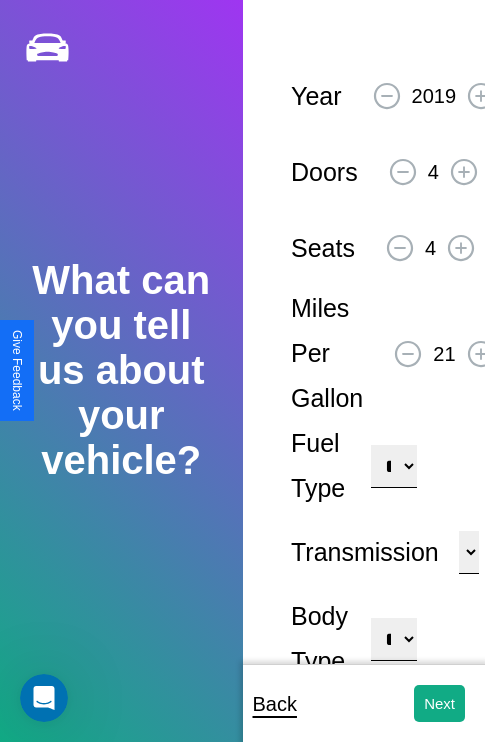 click on "**********" at bounding box center (393, 639) 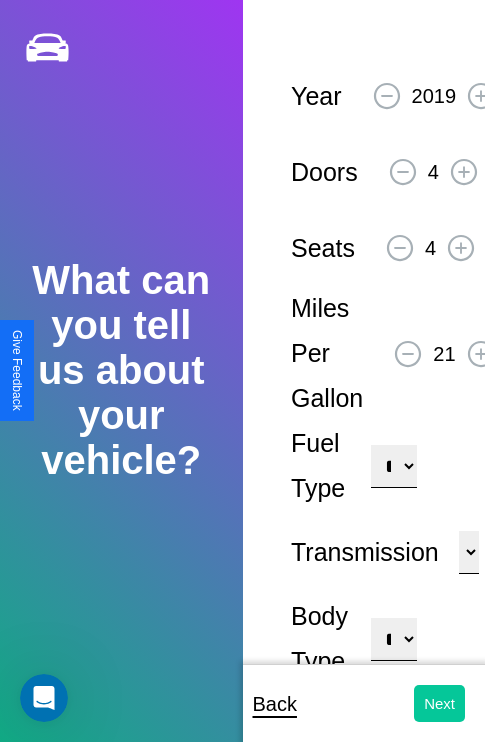 click on "Next" at bounding box center [439, 703] 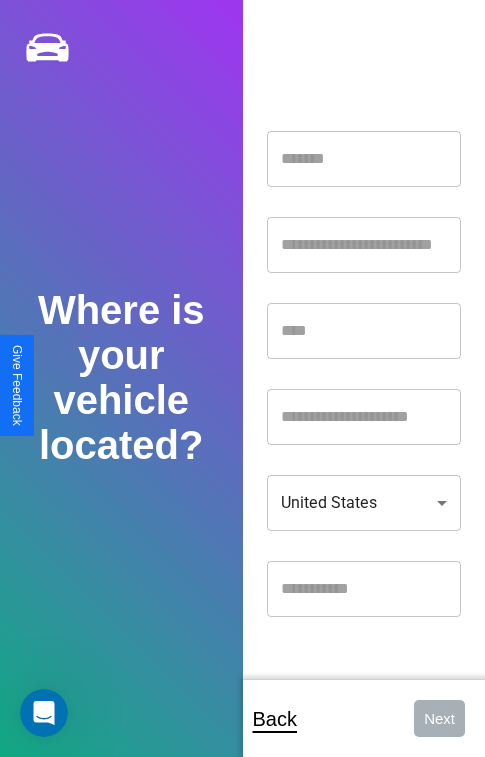 click at bounding box center (364, 159) 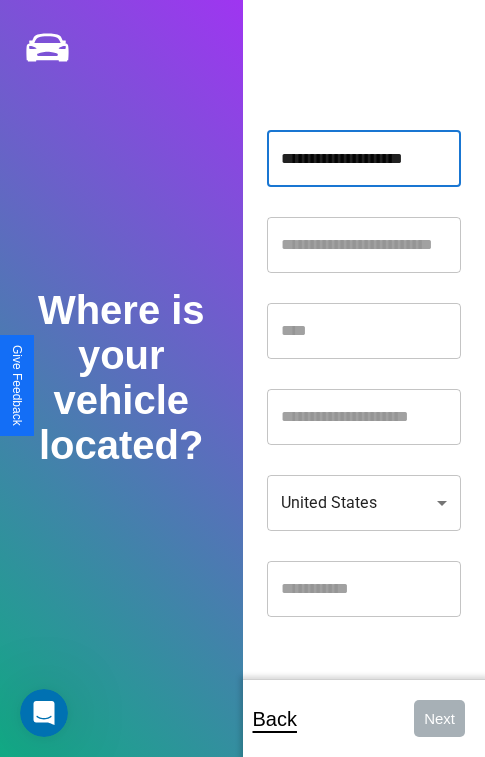 type on "**********" 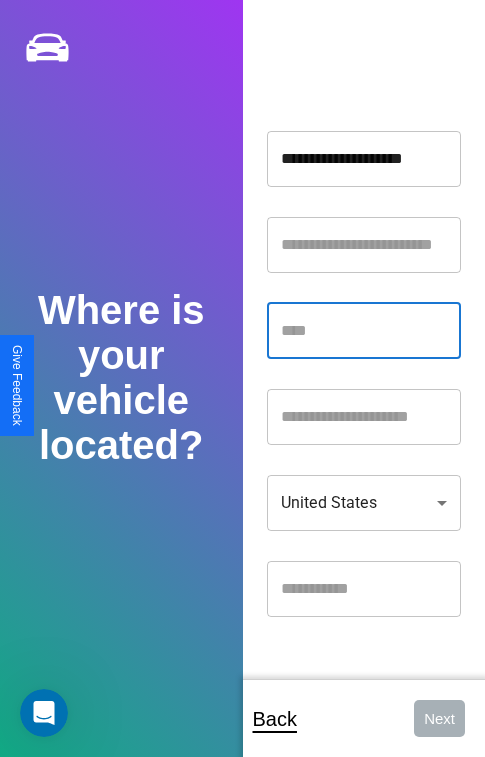 click at bounding box center [364, 331] 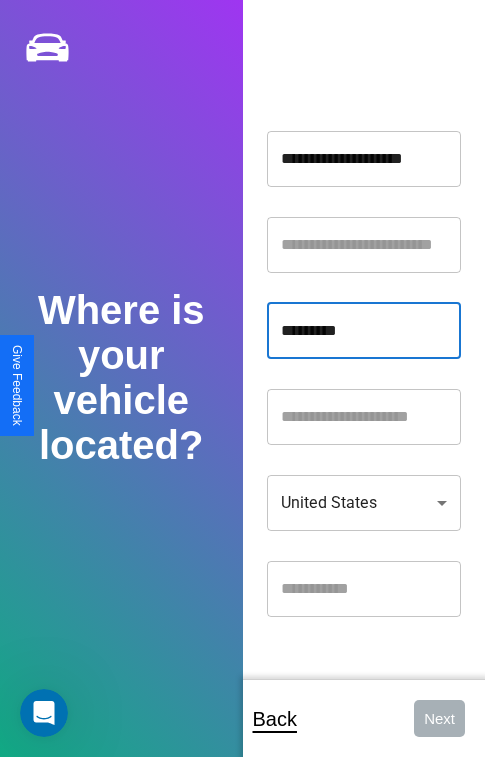 type on "*********" 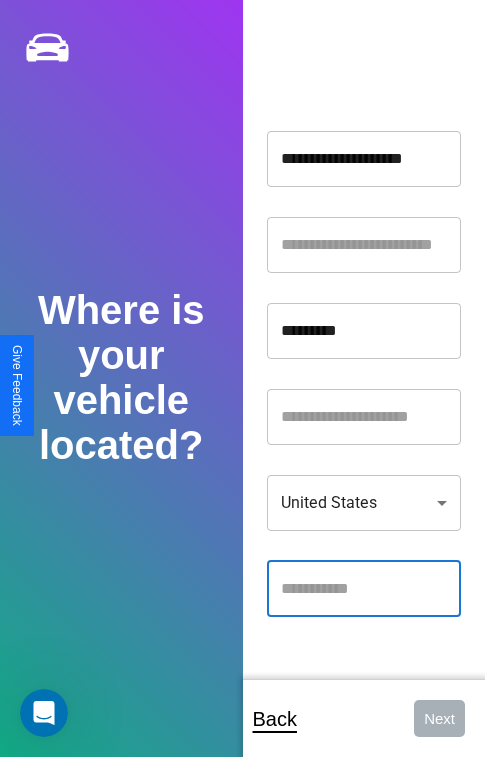 click at bounding box center [364, 589] 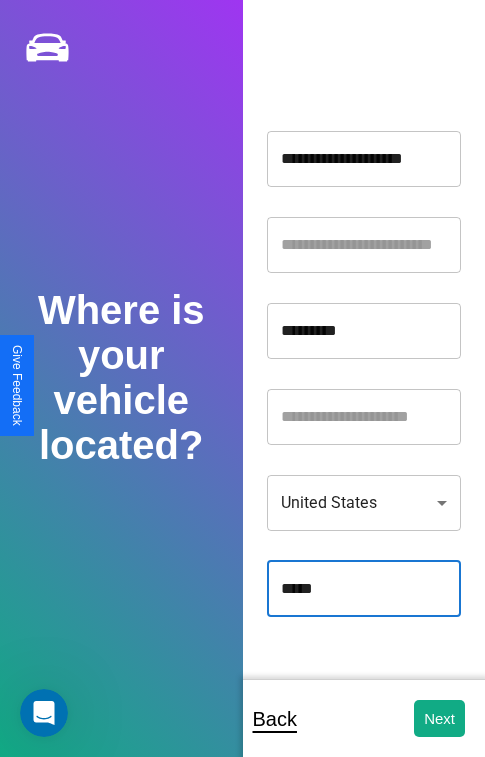 type on "*****" 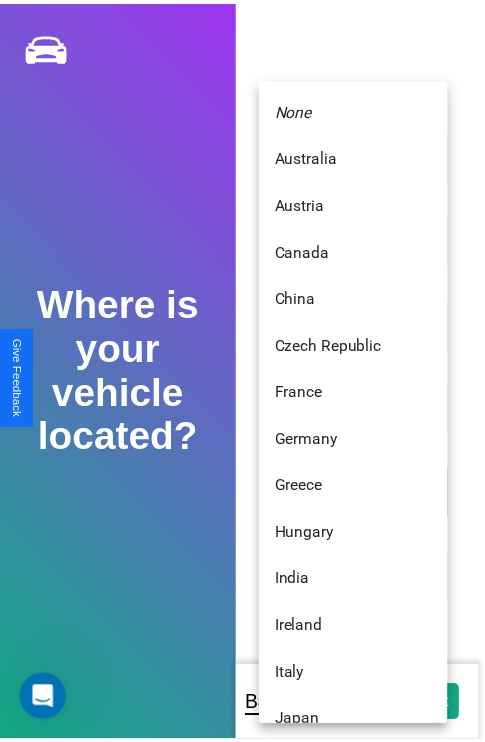 scroll, scrollTop: 459, scrollLeft: 0, axis: vertical 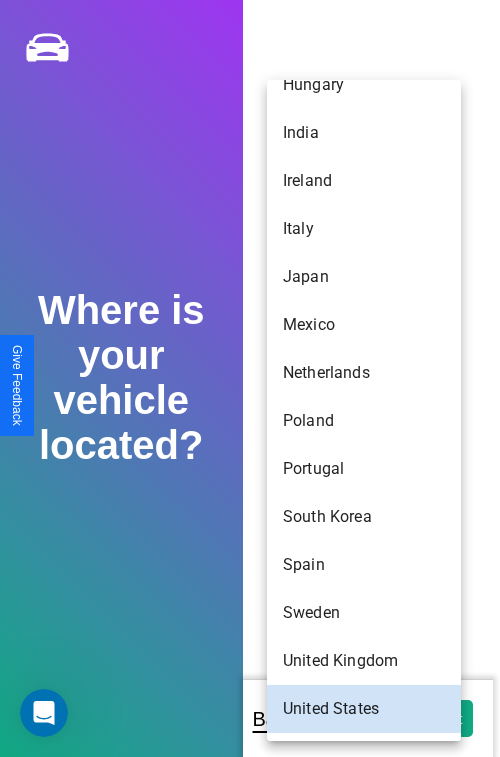 click on "Spain" at bounding box center [364, 565] 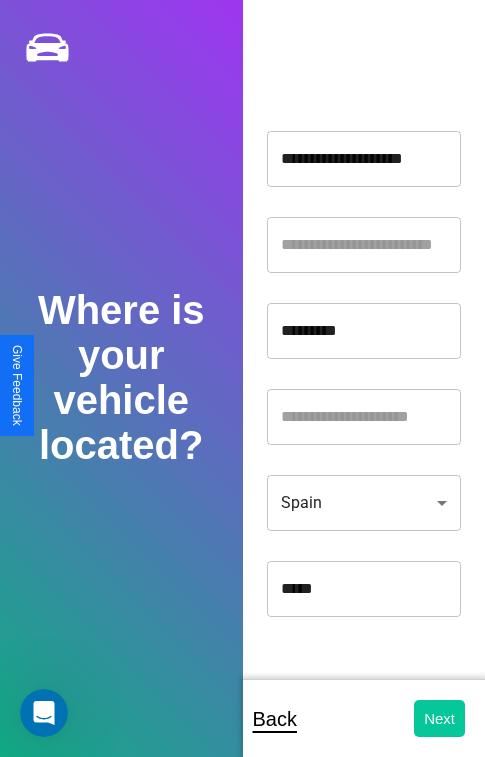 click on "Next" at bounding box center (439, 718) 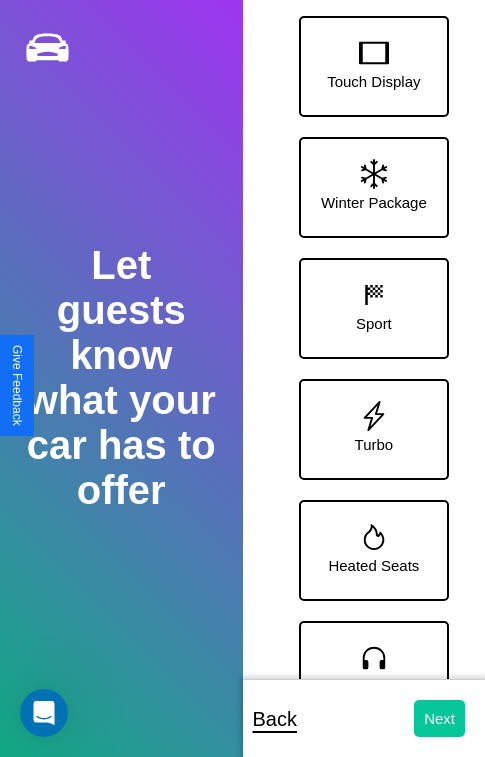 click on "Next" at bounding box center (439, 718) 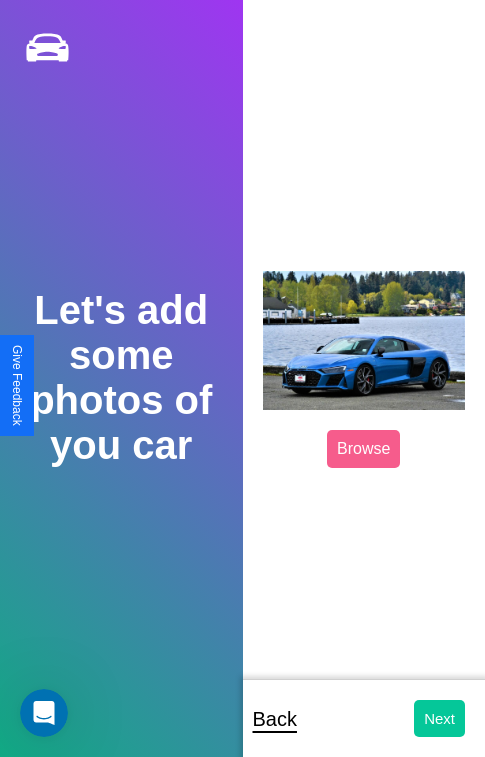 click on "Next" at bounding box center (439, 718) 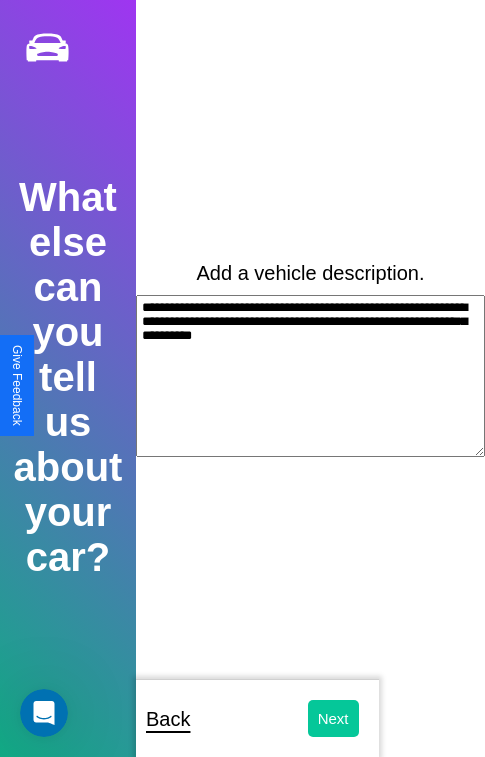 type on "**********" 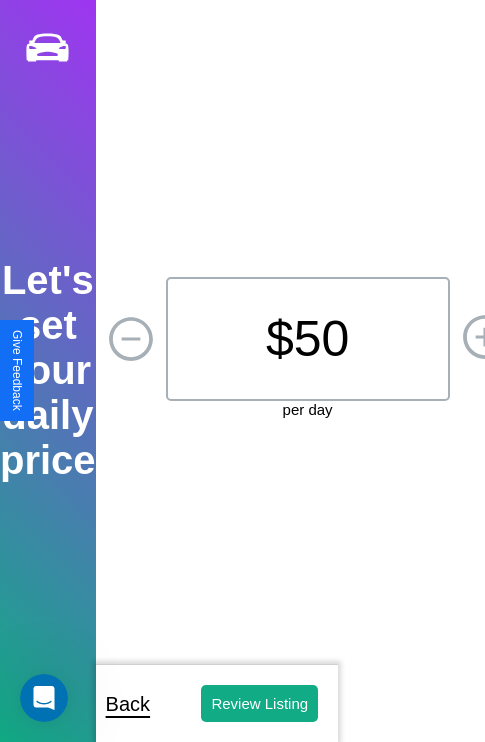 click on "$ 50" at bounding box center (308, 339) 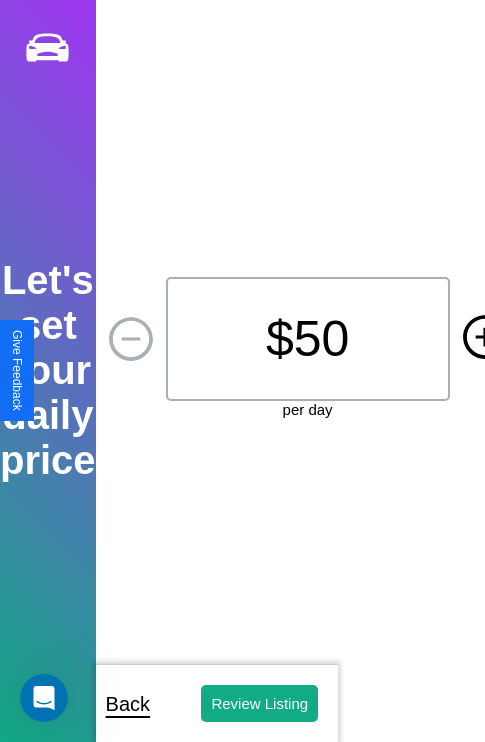 click 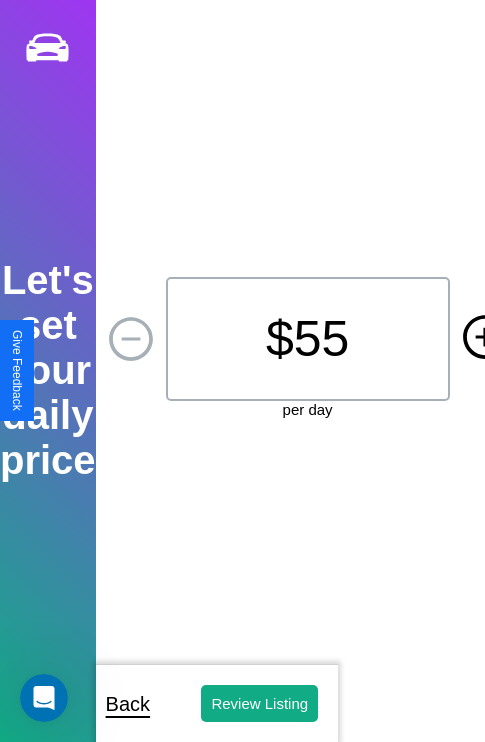 click 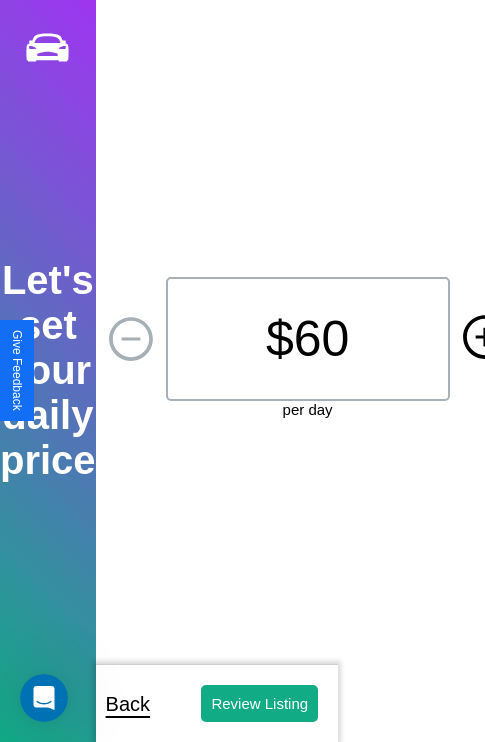 click 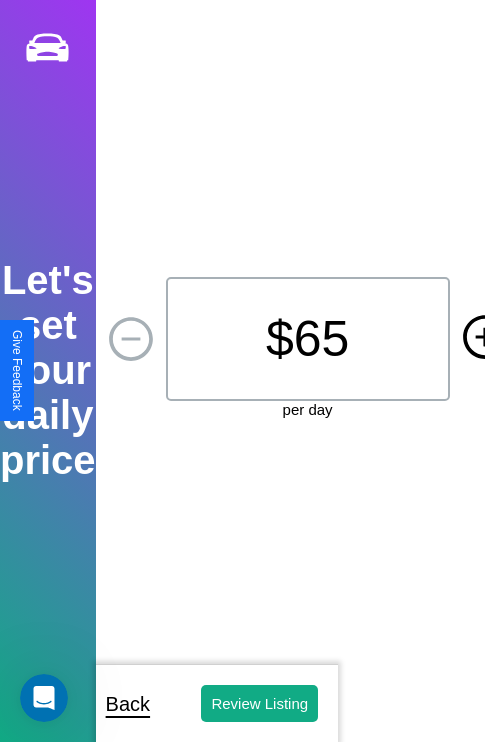 click 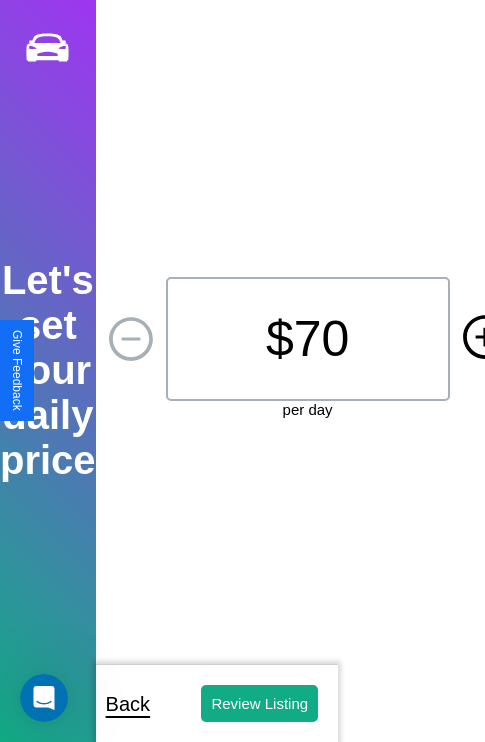 click 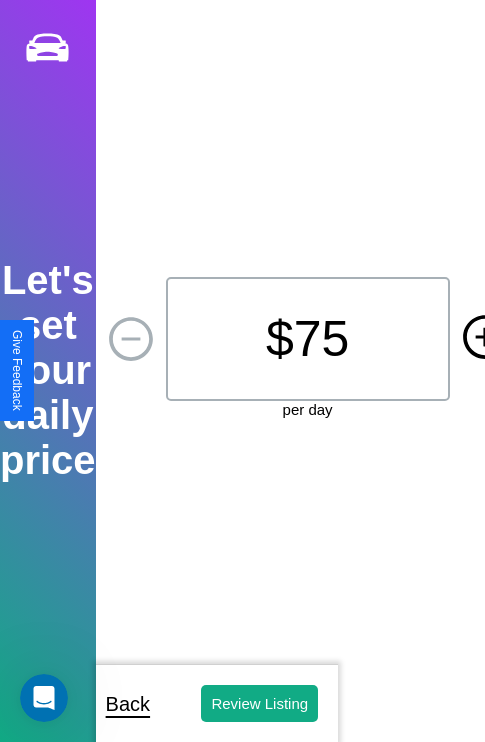 click 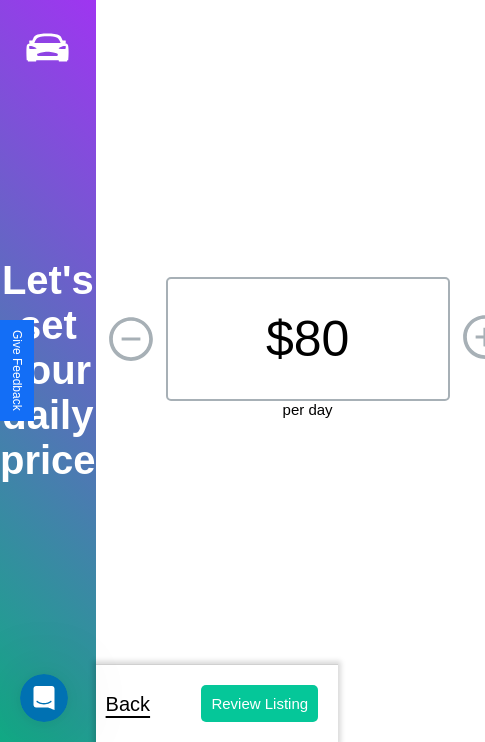 click on "Review Listing" at bounding box center (259, 703) 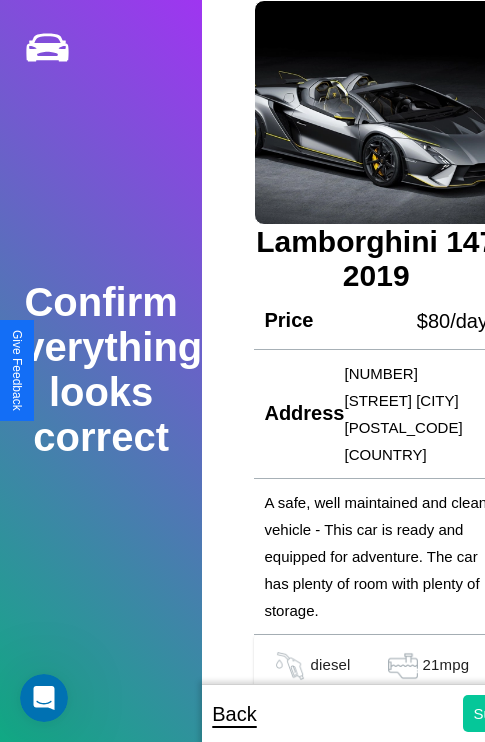 click on "Submit" at bounding box center (496, 713) 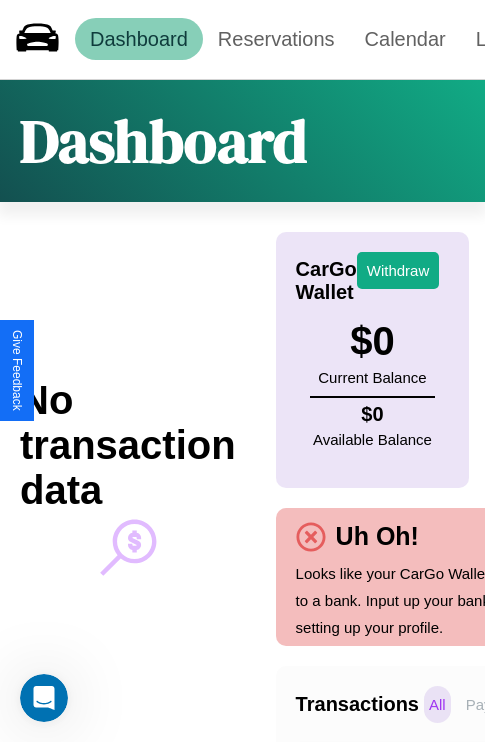 scroll, scrollTop: 0, scrollLeft: 147, axis: horizontal 